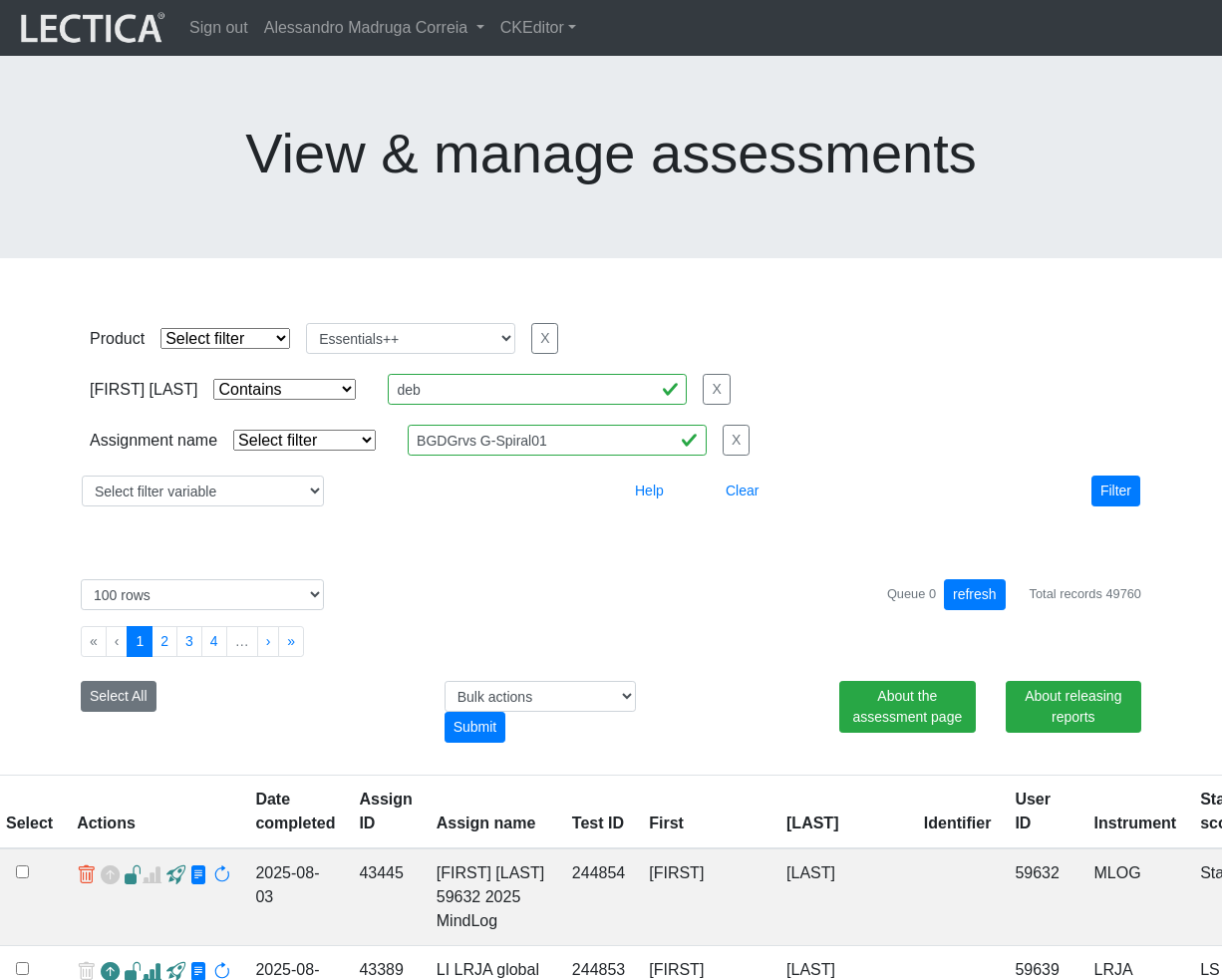 select 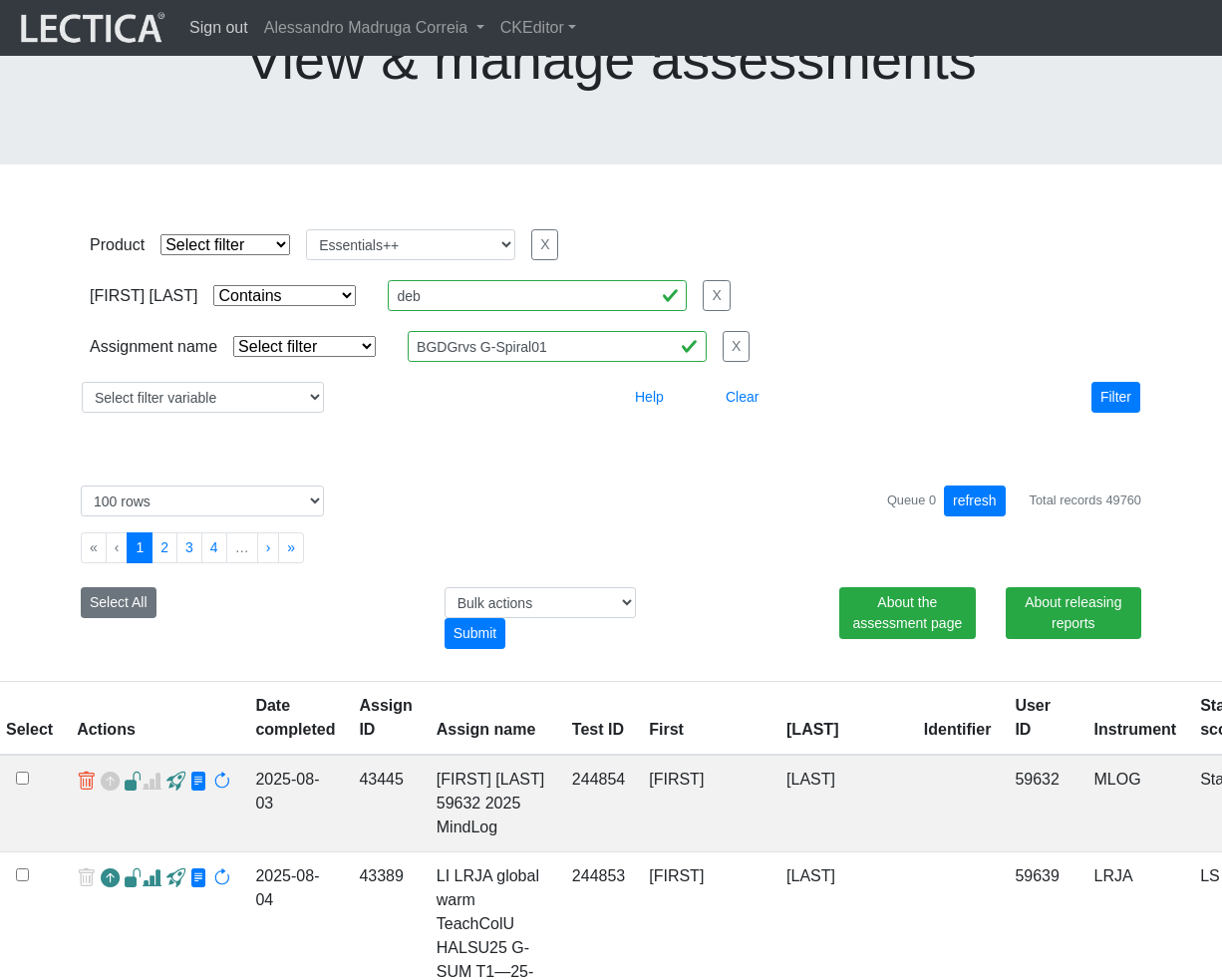 click on "Sign out" at bounding box center (218, 28) 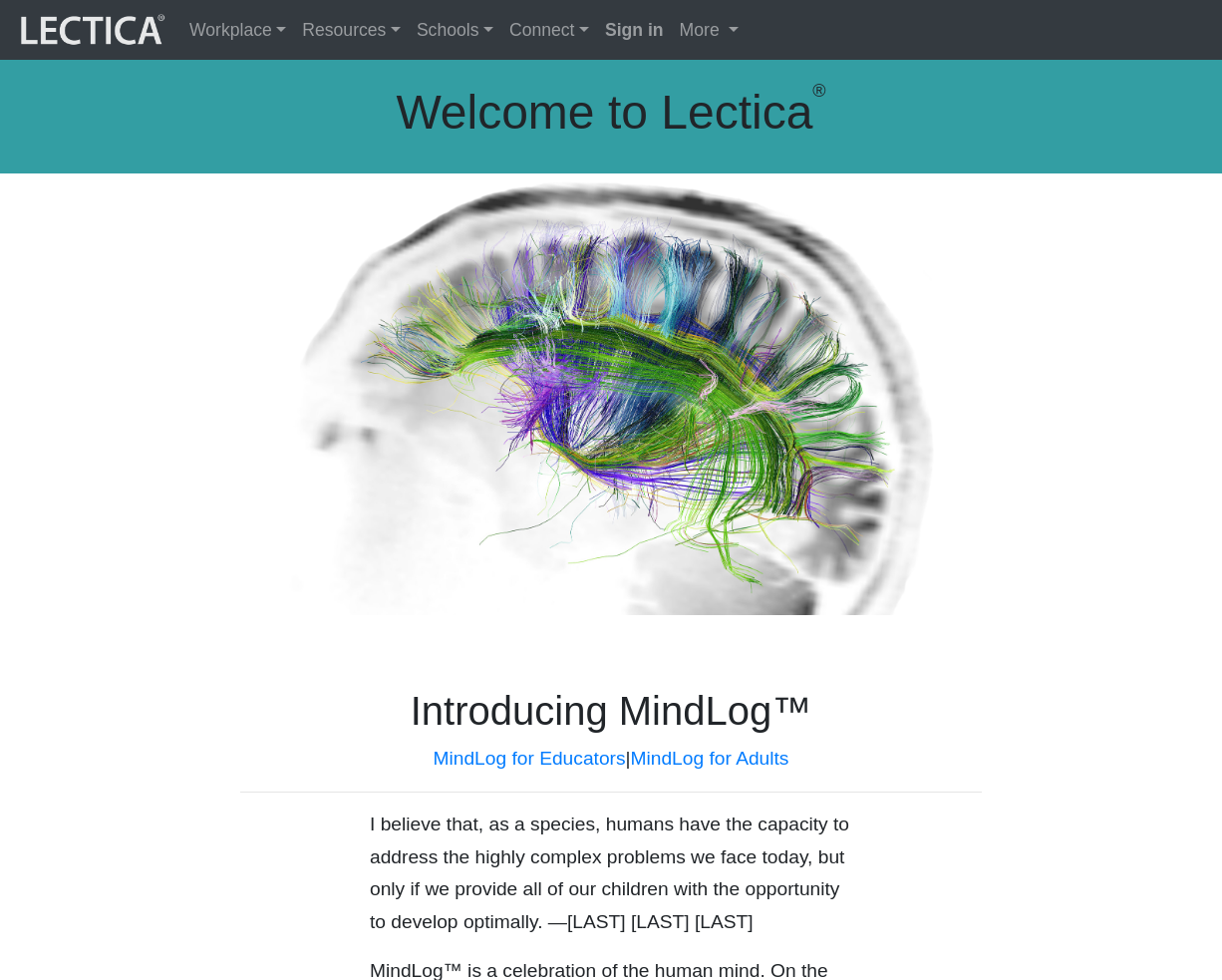 scroll, scrollTop: 0, scrollLeft: 0, axis: both 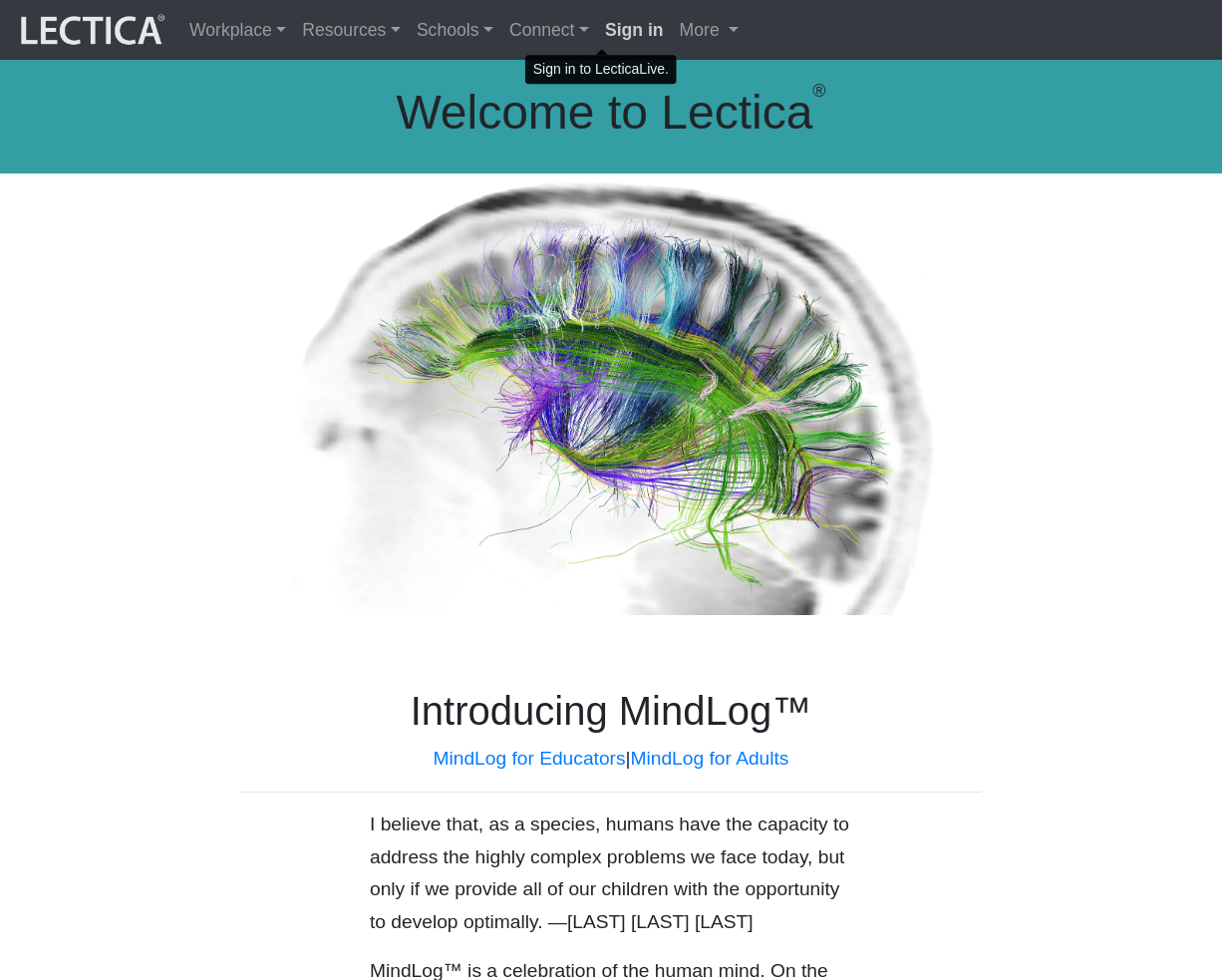 click on "Sign in" at bounding box center [634, 30] 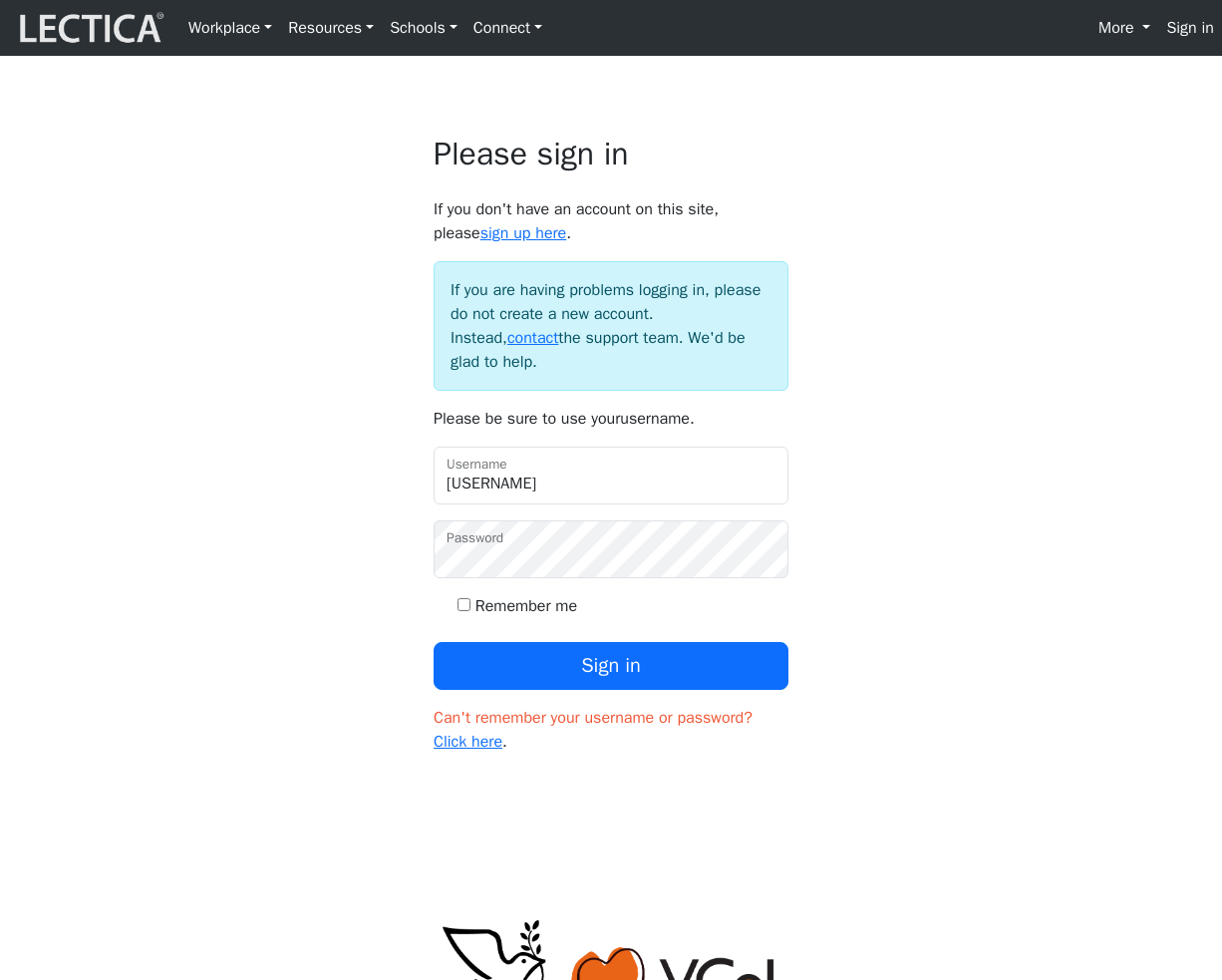 scroll, scrollTop: 0, scrollLeft: 0, axis: both 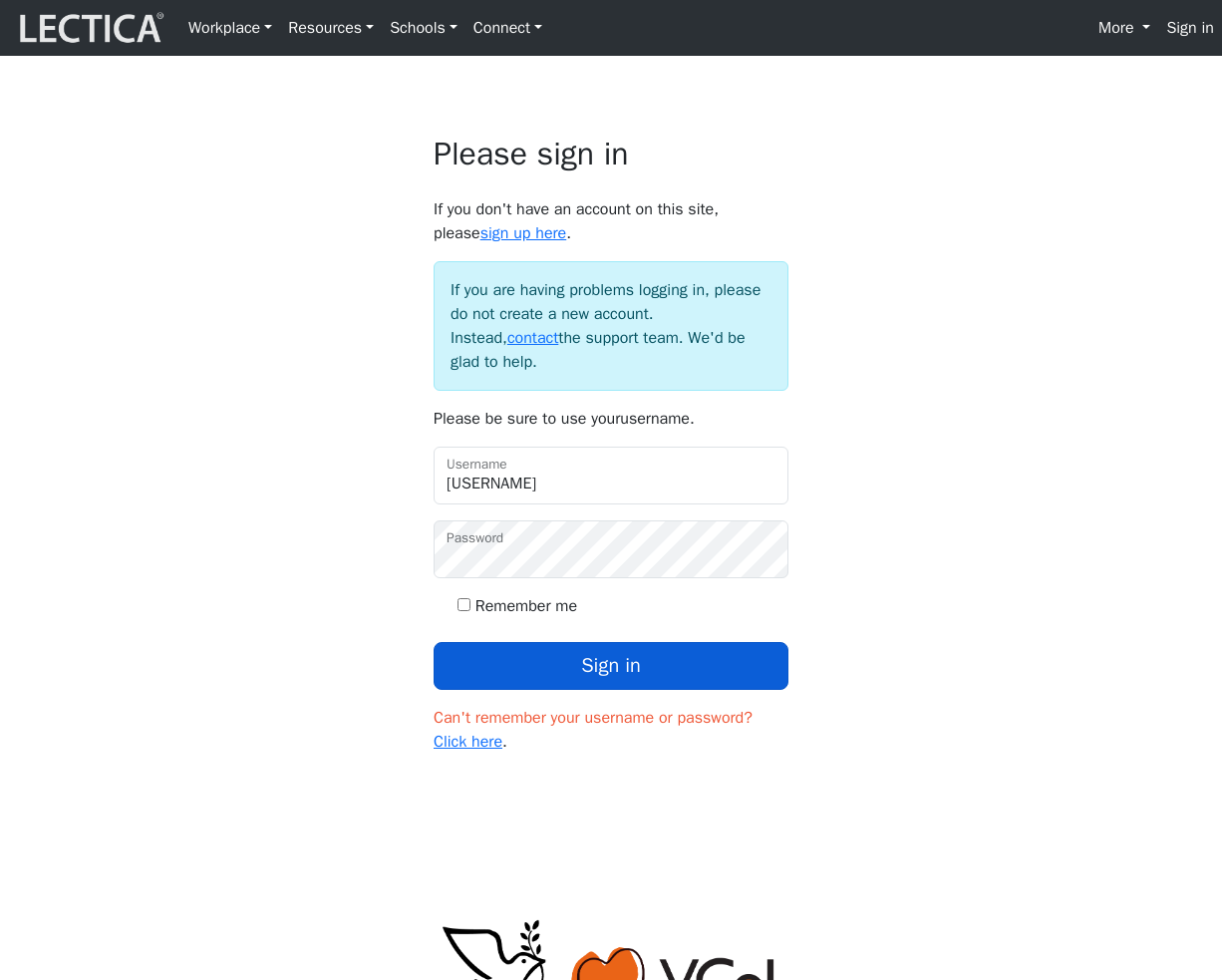 click on "Sign in" at bounding box center [611, 666] 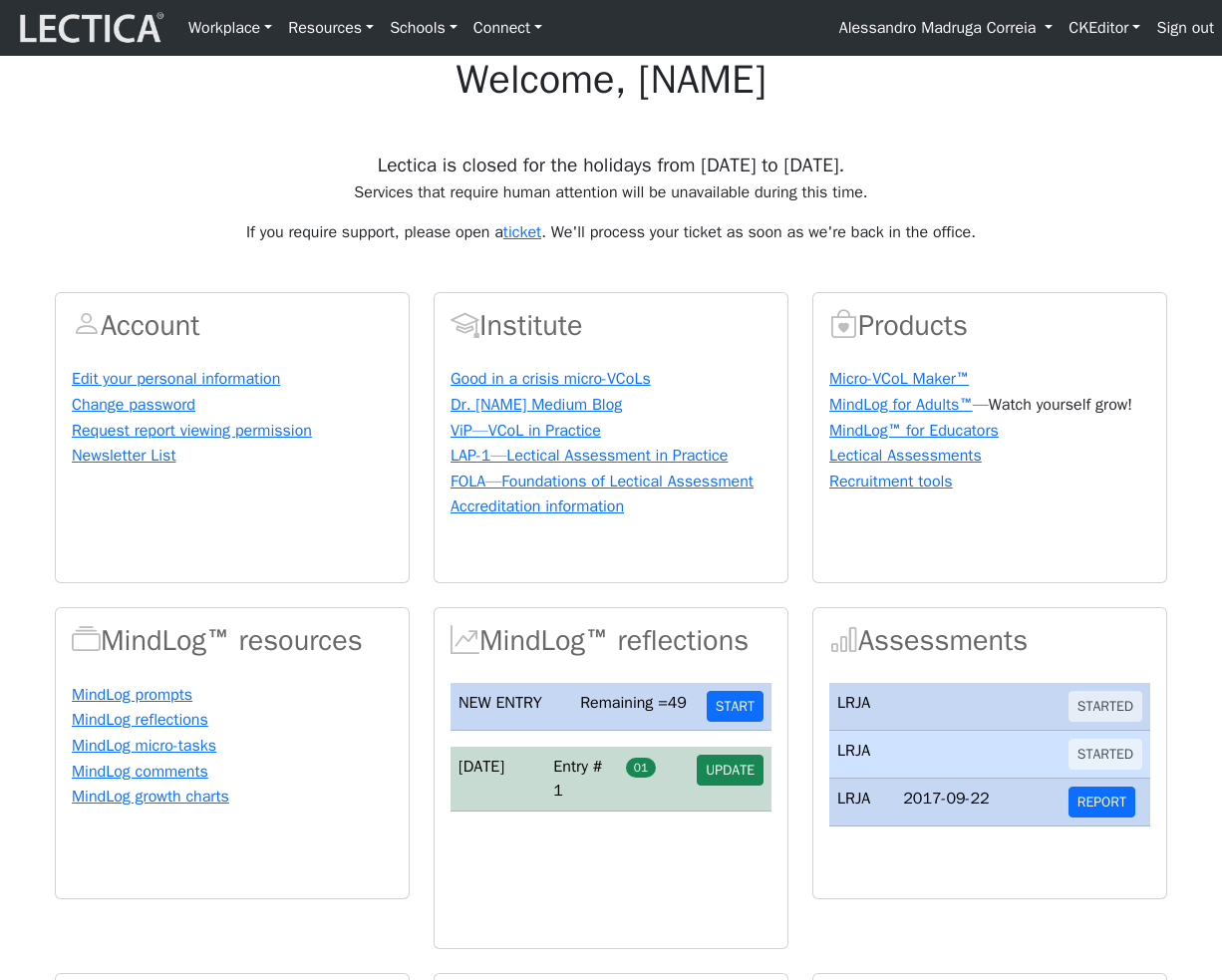 scroll, scrollTop: 0, scrollLeft: 0, axis: both 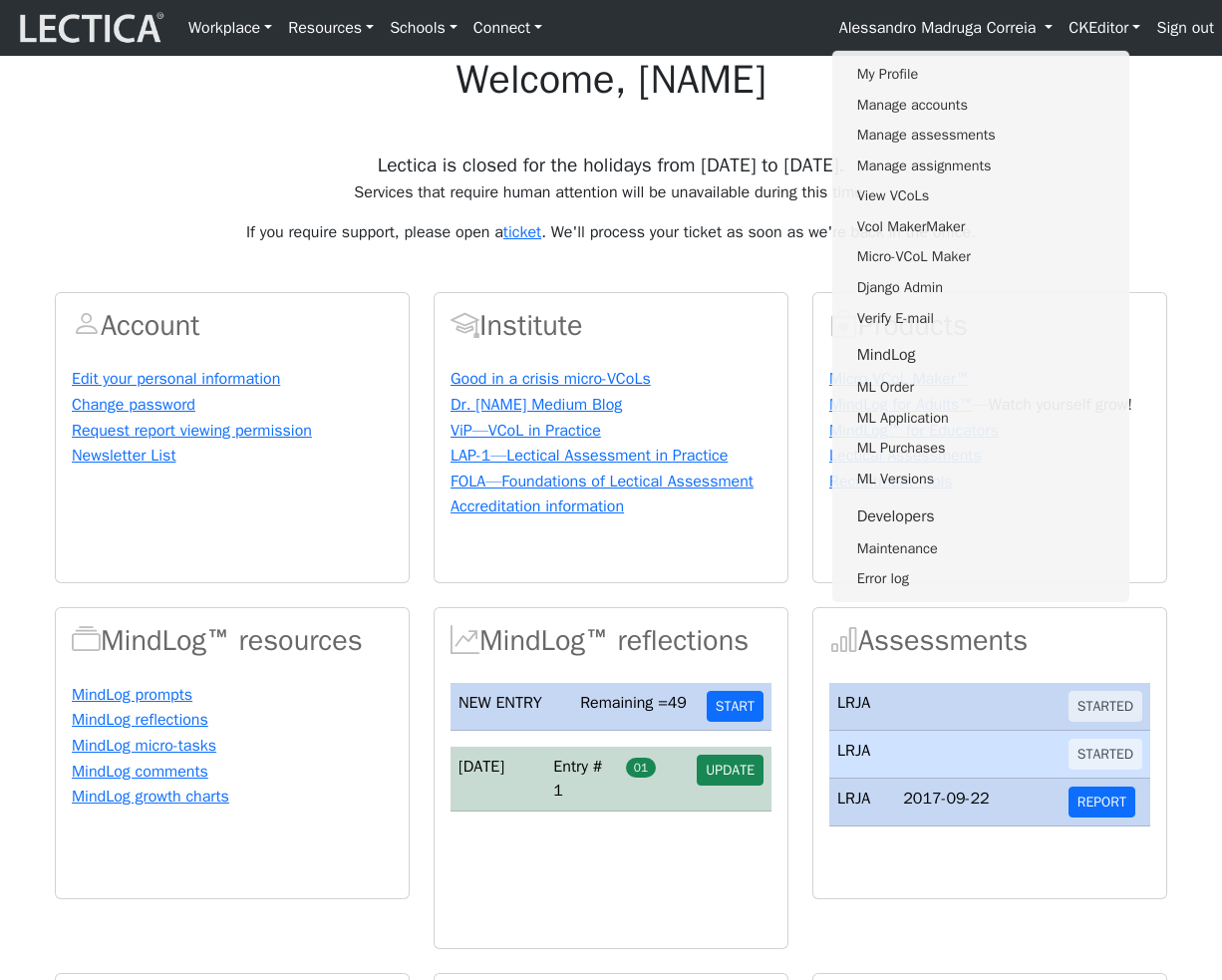 click on "ML Application" at bounding box center (982, 418) 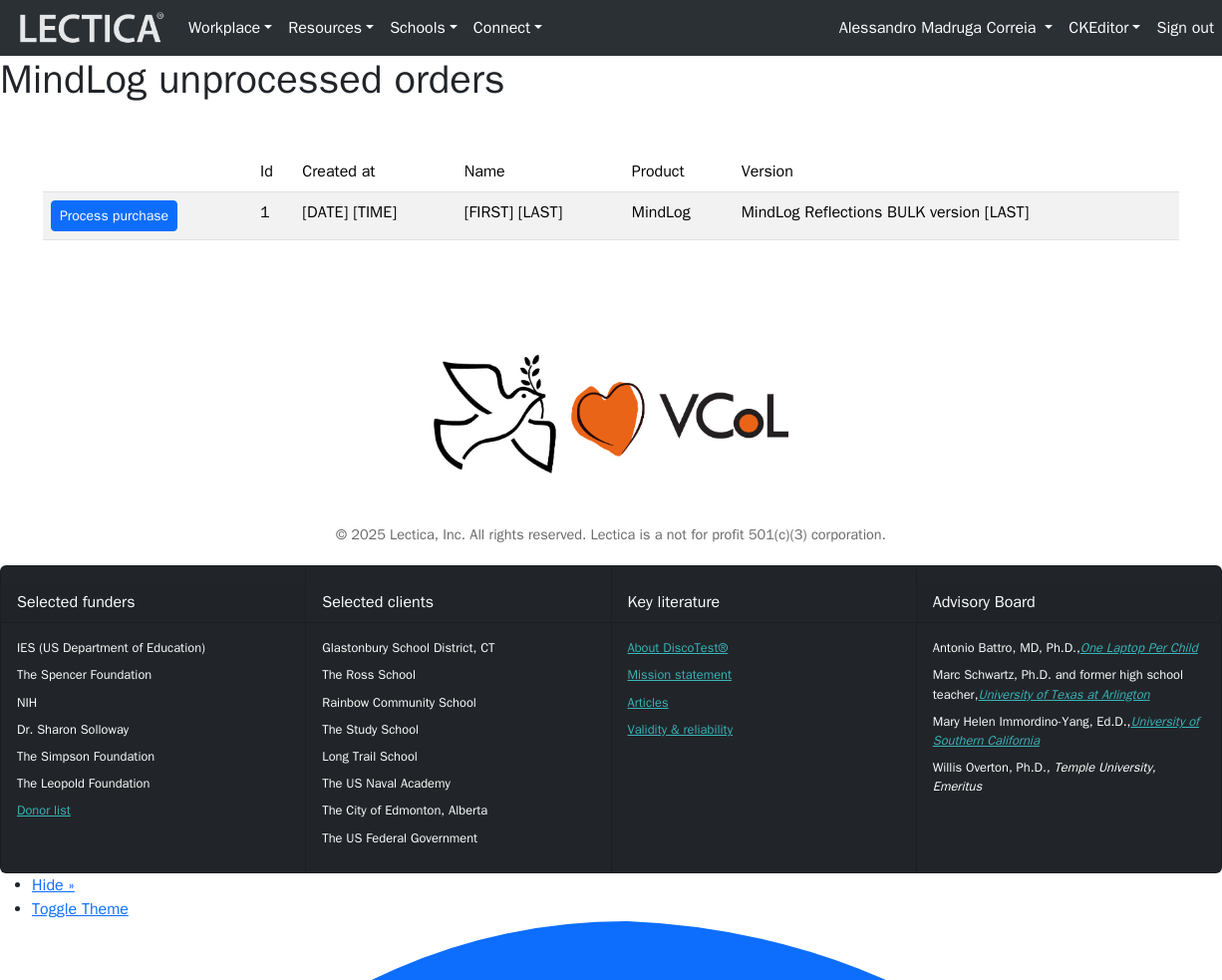 scroll, scrollTop: 0, scrollLeft: 0, axis: both 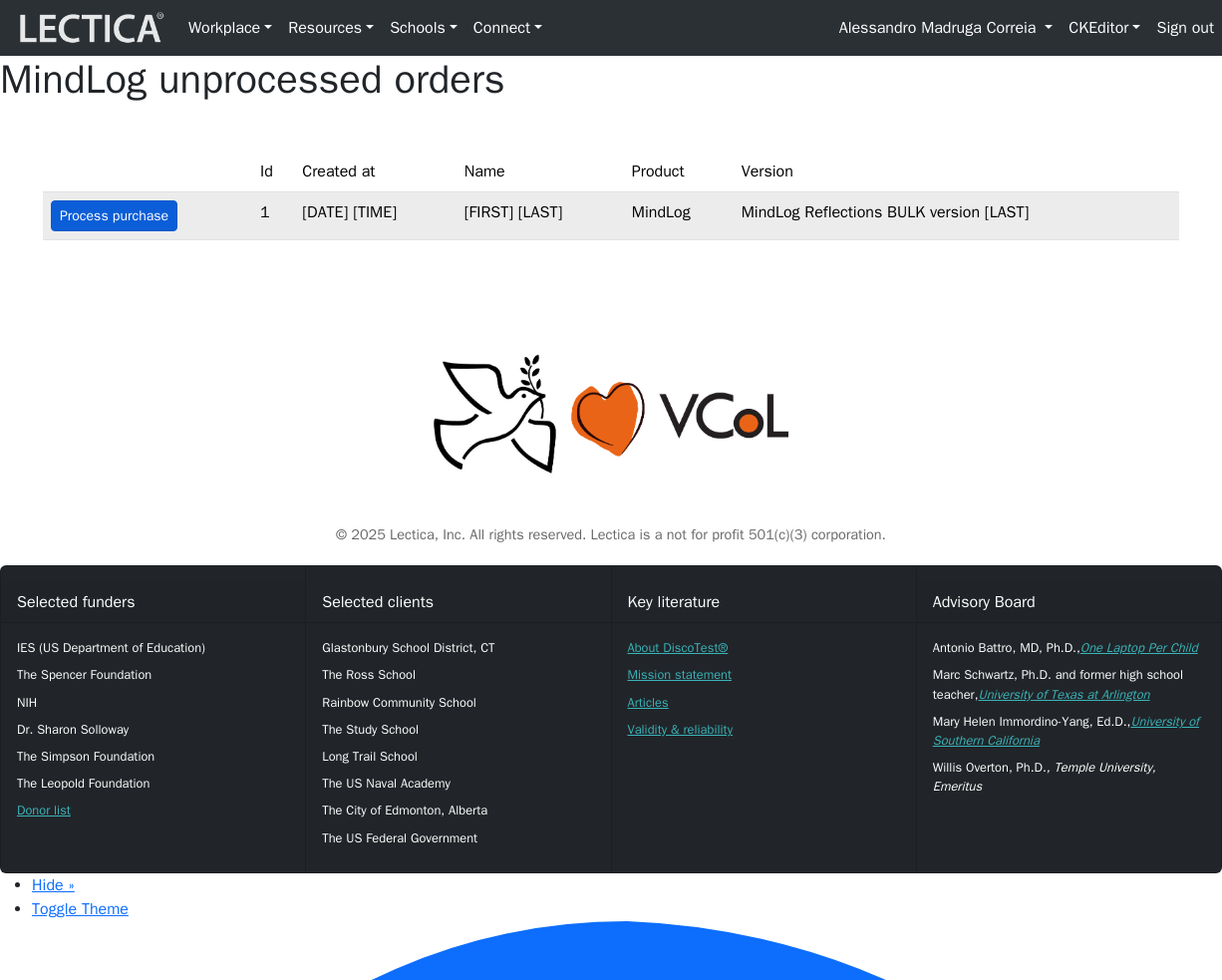 click on "Process purchase" at bounding box center [114, 215] 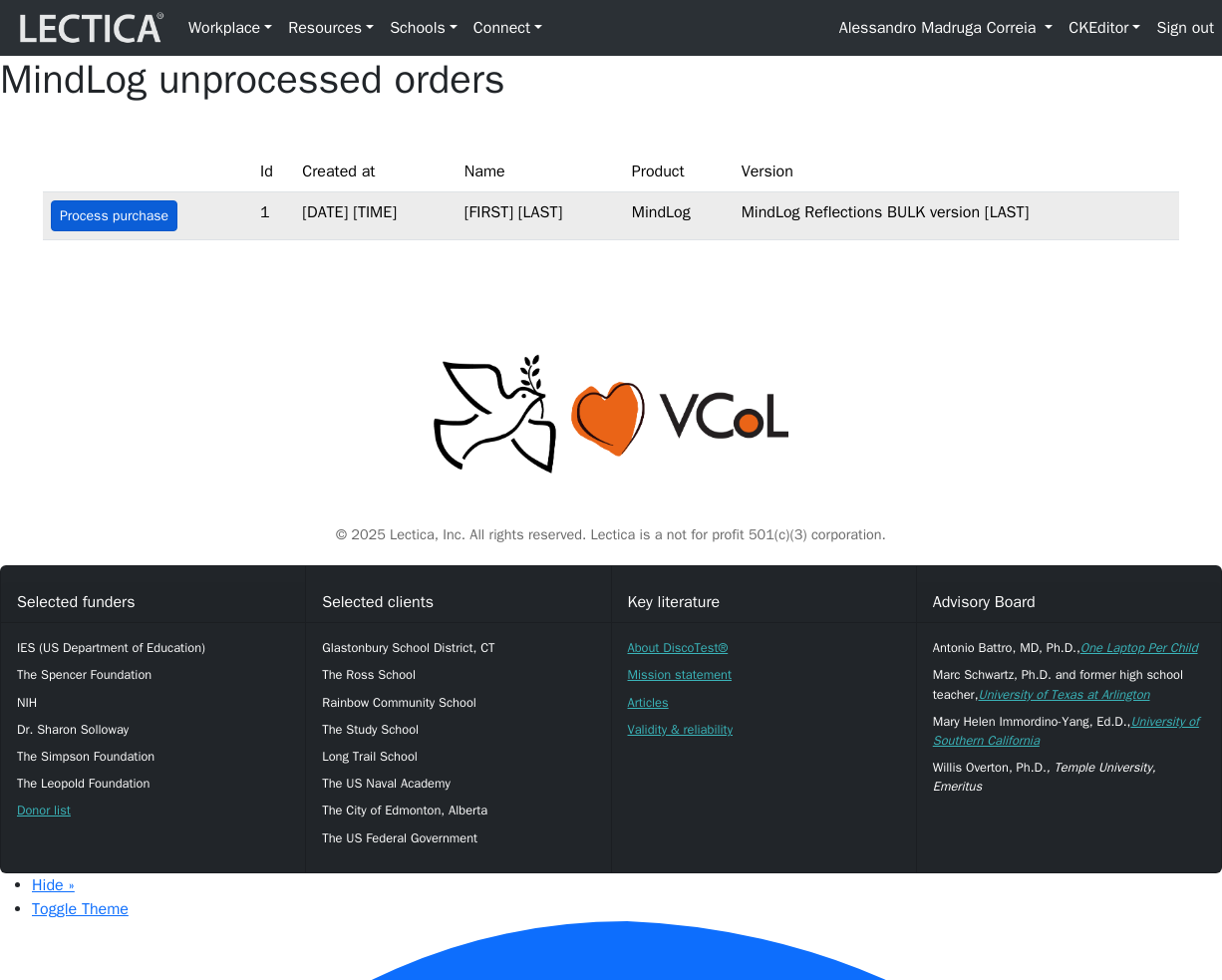 click on "Process purchase" at bounding box center [114, 215] 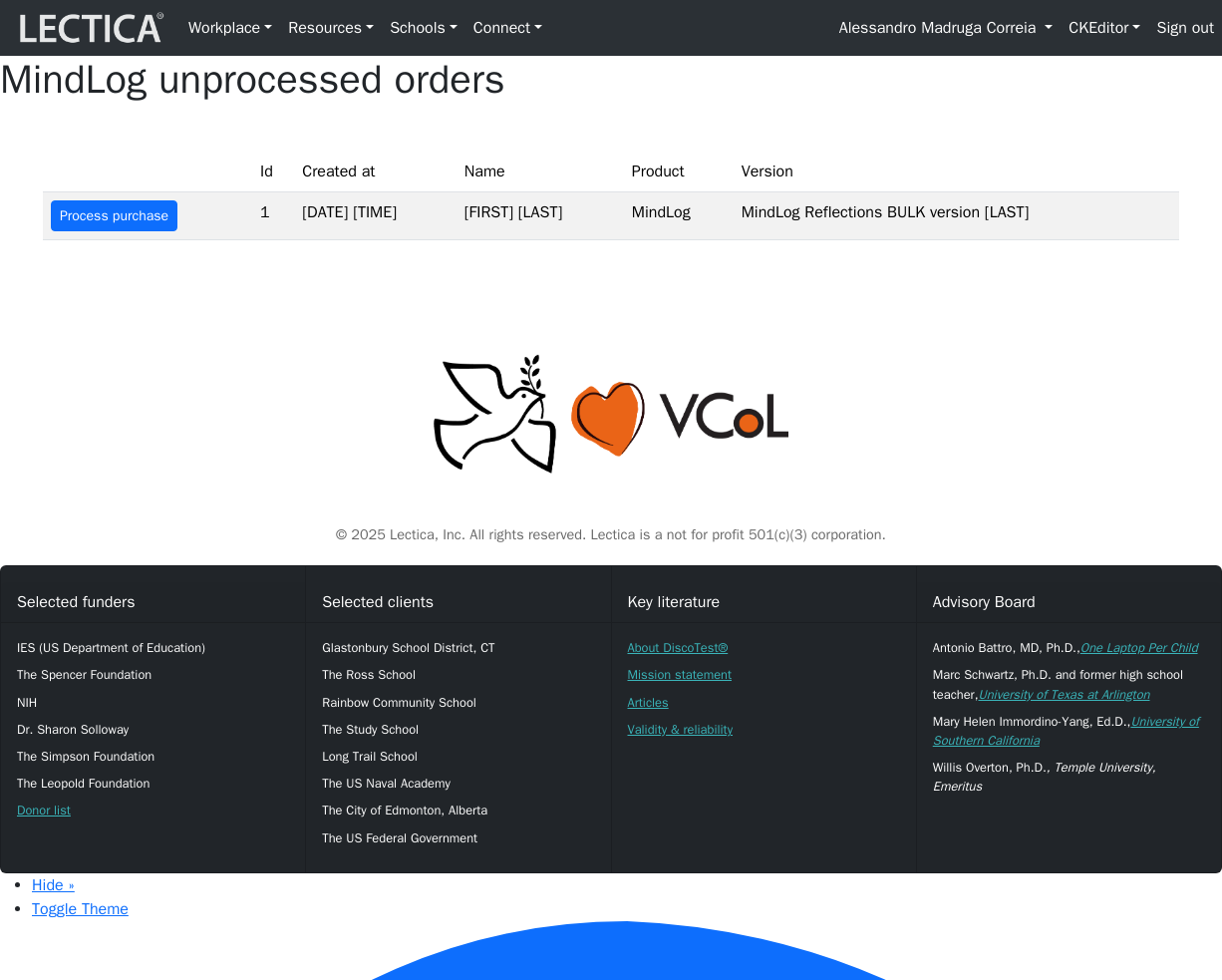 click on "© 2025 Lectica, Inc. All rights reserved. Lectica is a not for profit 501(c)(3) corporation." at bounding box center (611, 433) 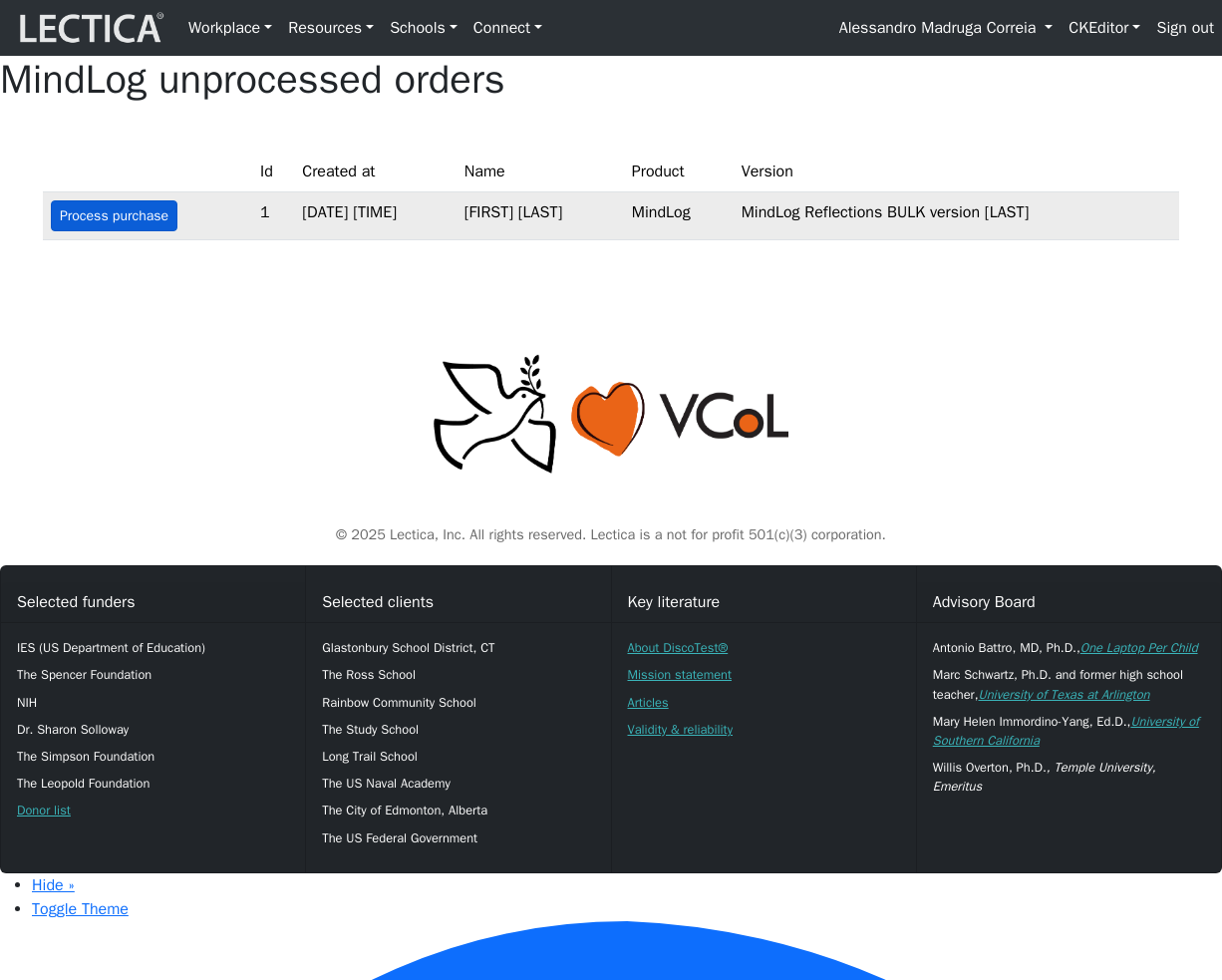 click on "Process purchase" at bounding box center [114, 215] 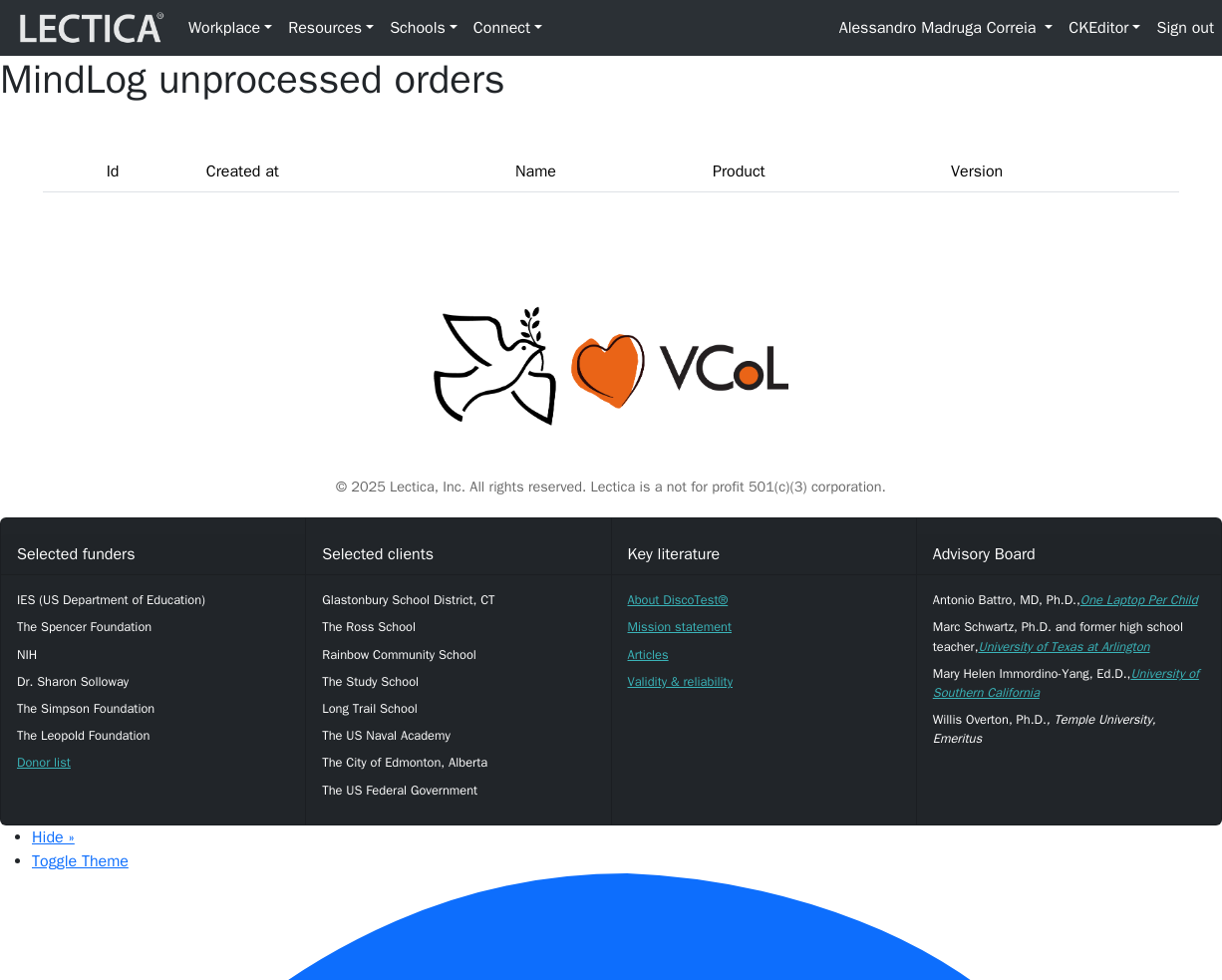 click on "Workplace
Assessments
Why LectaTests?
About LectaTests
Leadership
Leader development
Lectica for the C-suite
Team Fit Snapshot
Lectica Inside
Recruitment
Human capital value chain
Role complexity analysis
Recruitment tools
Resources
Lectica Institute
Event Calendar     VCoL" at bounding box center (611, 2898) 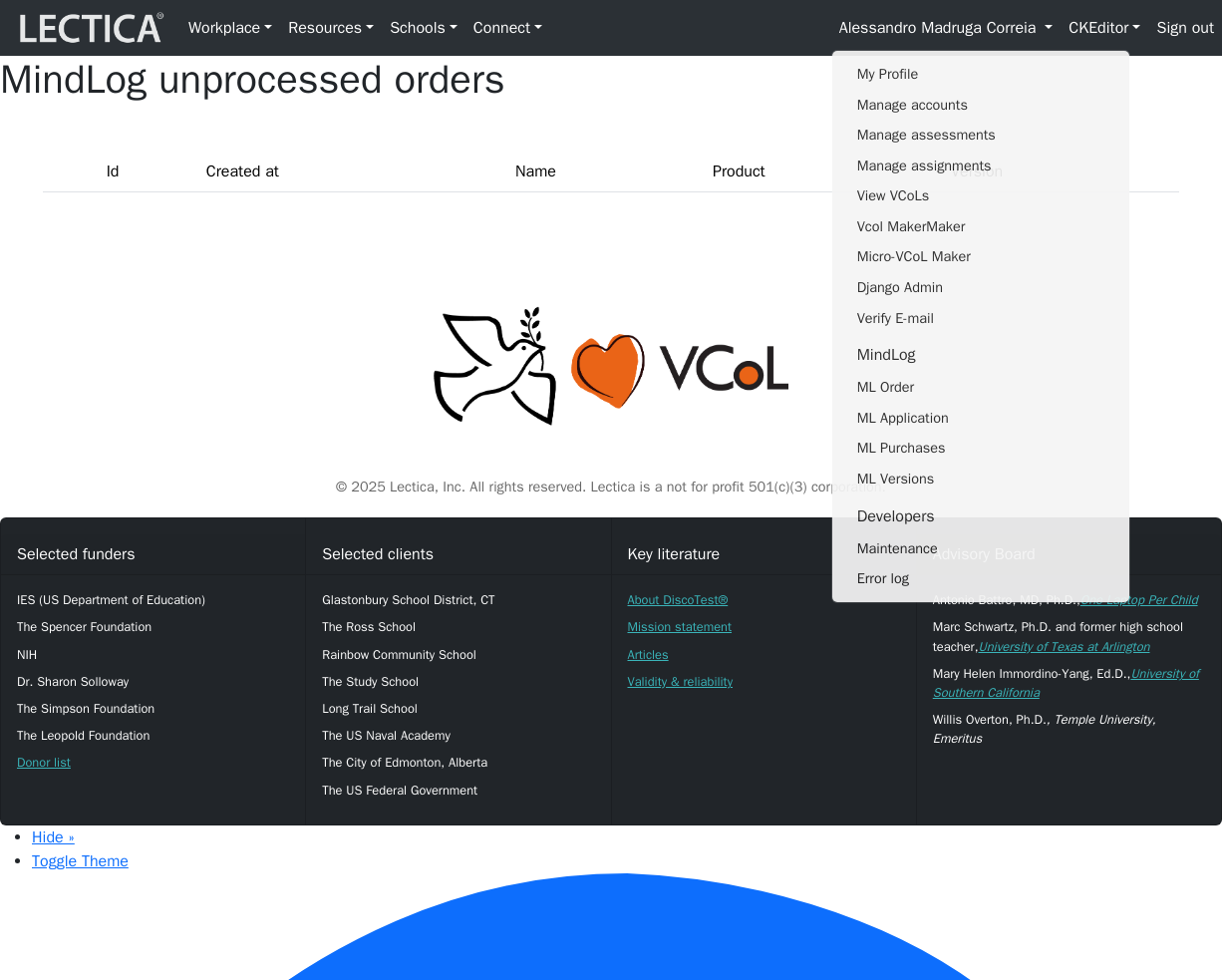 click on "ML Purchases" at bounding box center [982, 448] 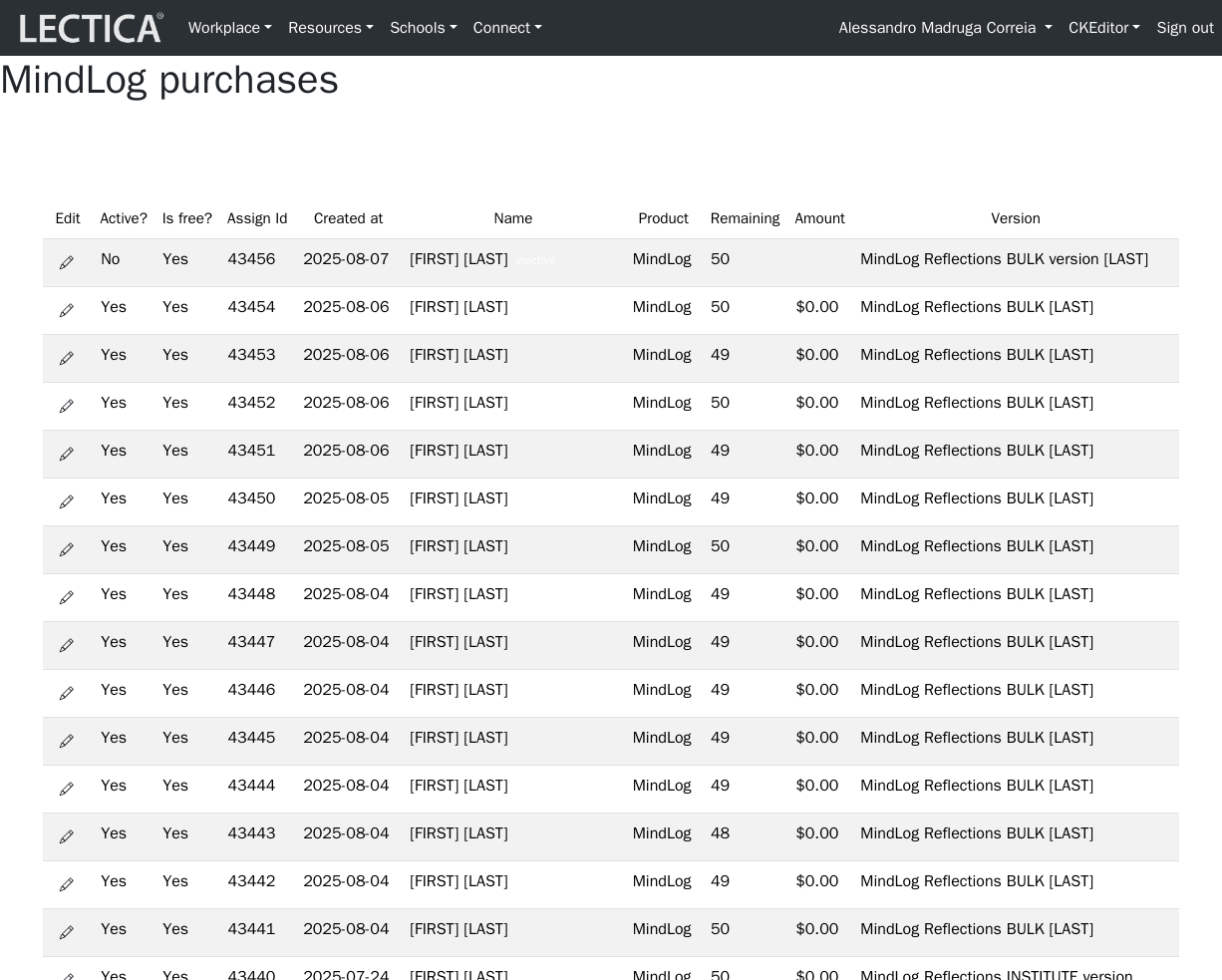scroll, scrollTop: 0, scrollLeft: 0, axis: both 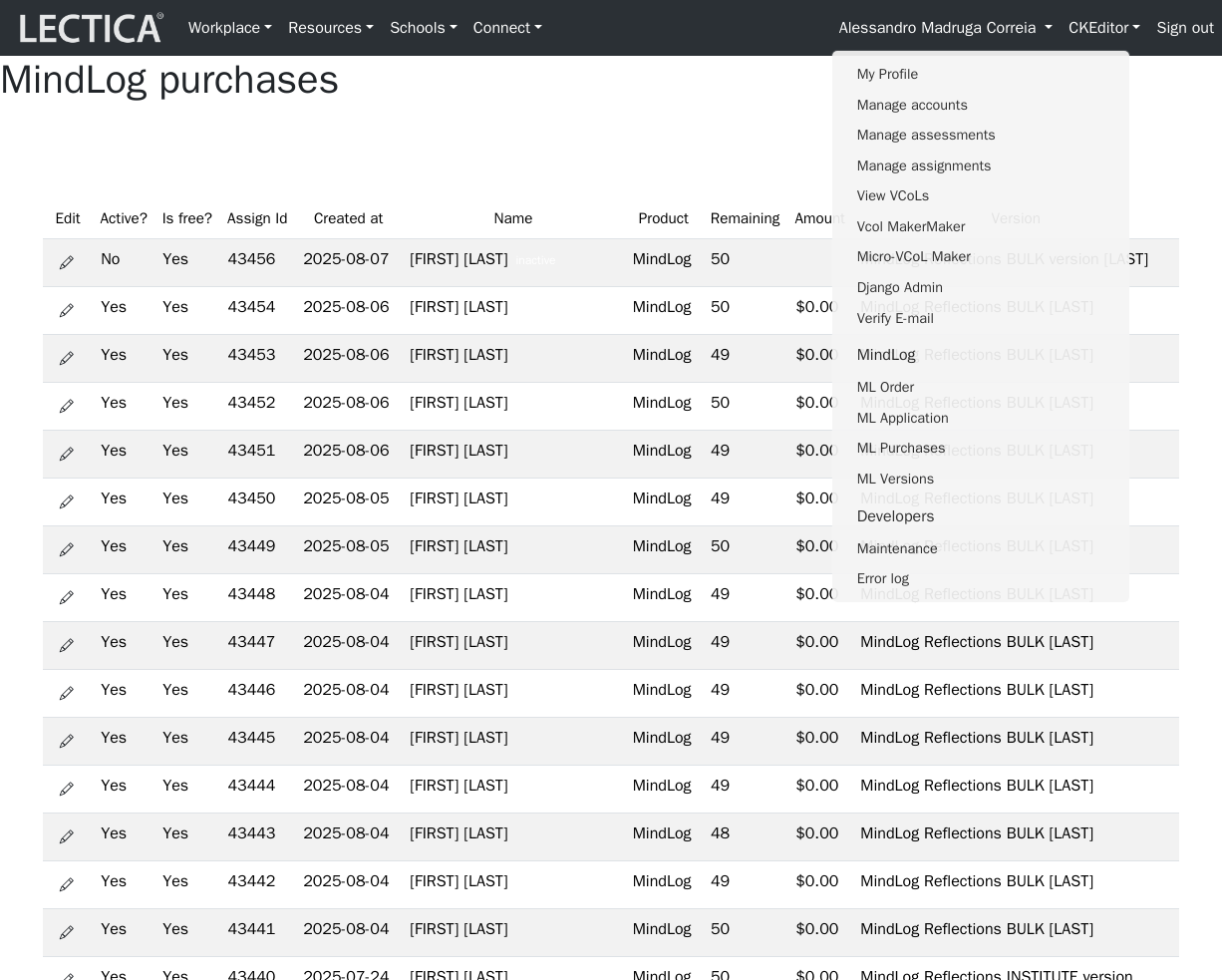 click on "Manage assignments" at bounding box center (982, 165) 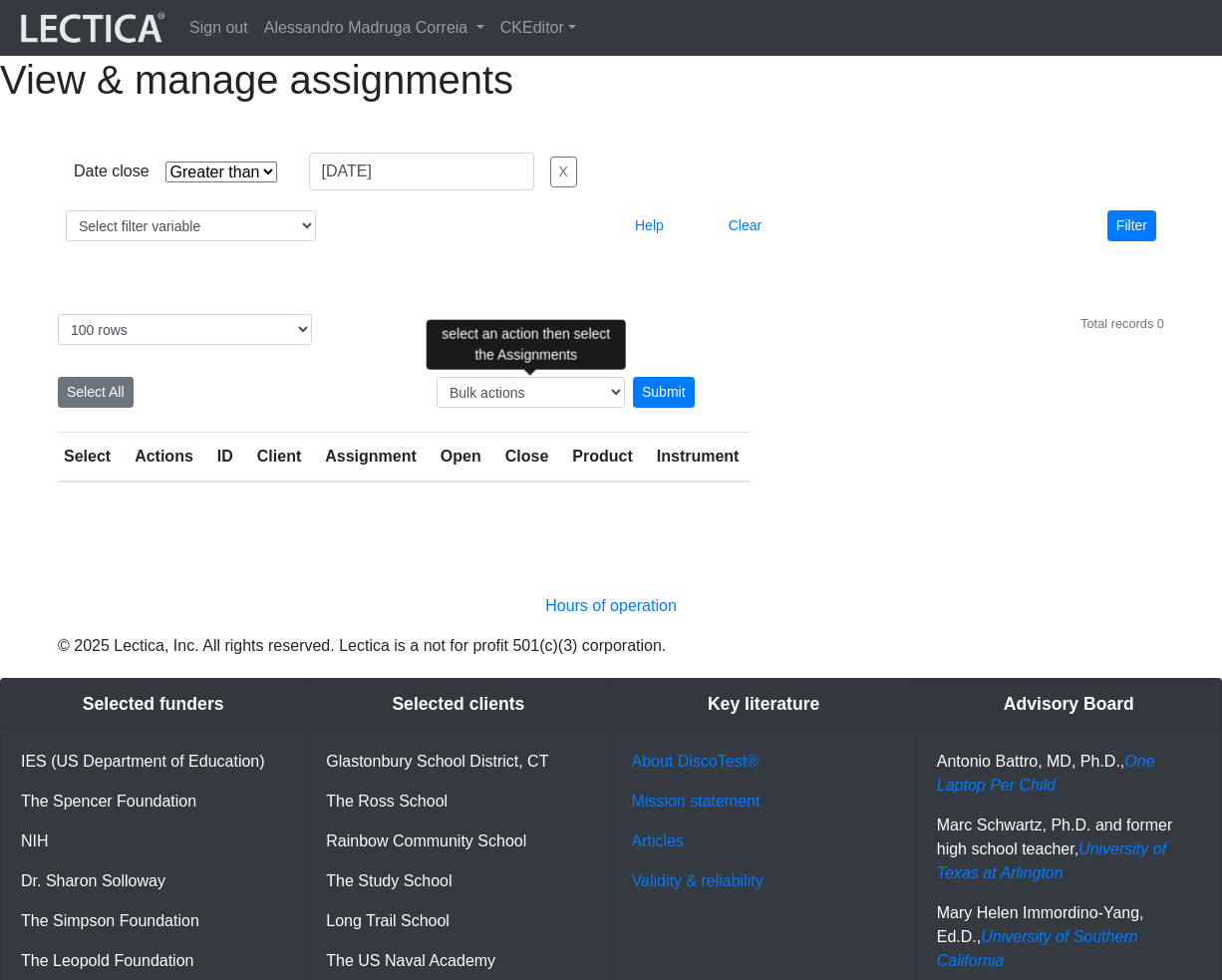 select on "gt" 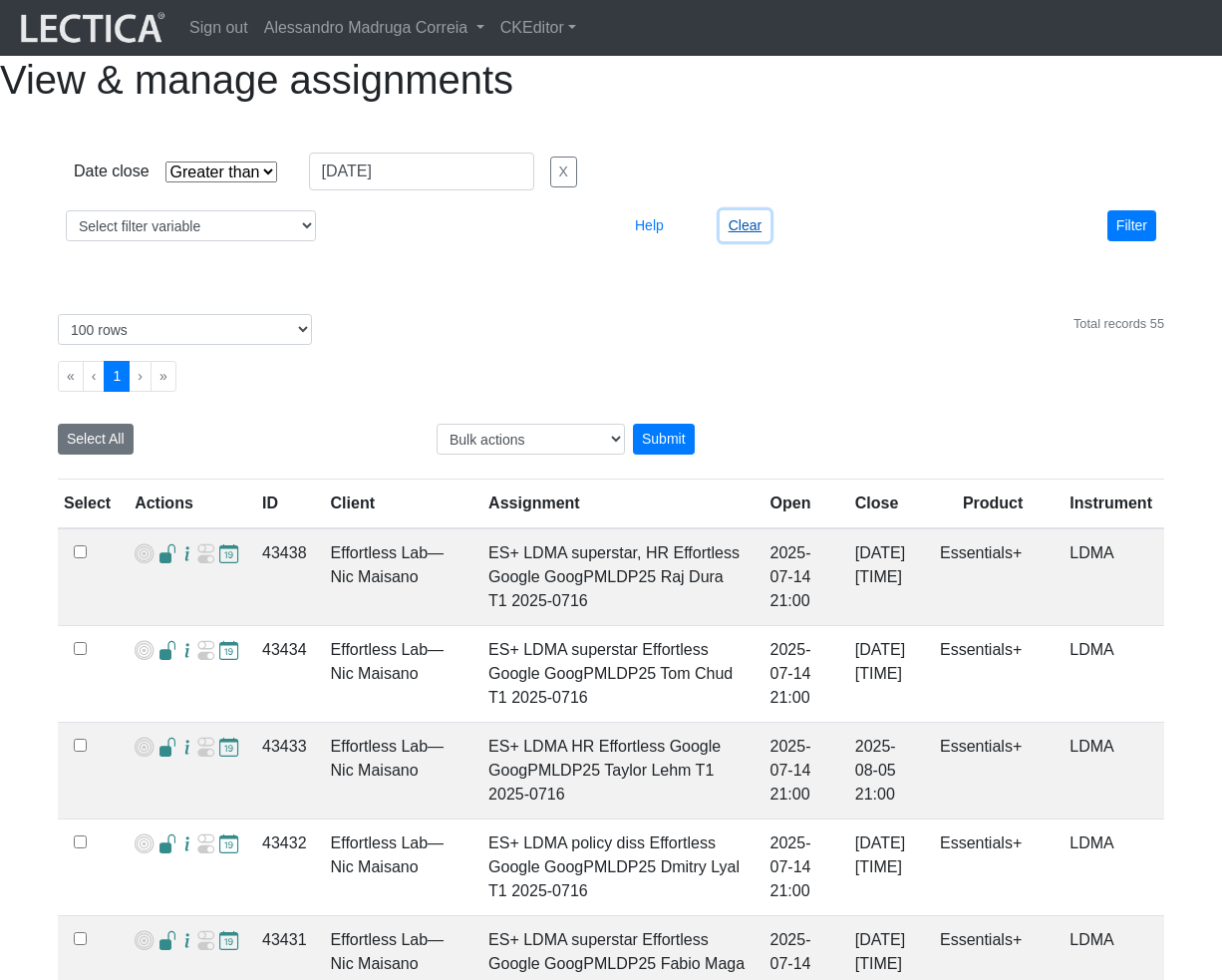 click on "Clear" at bounding box center [745, 225] 